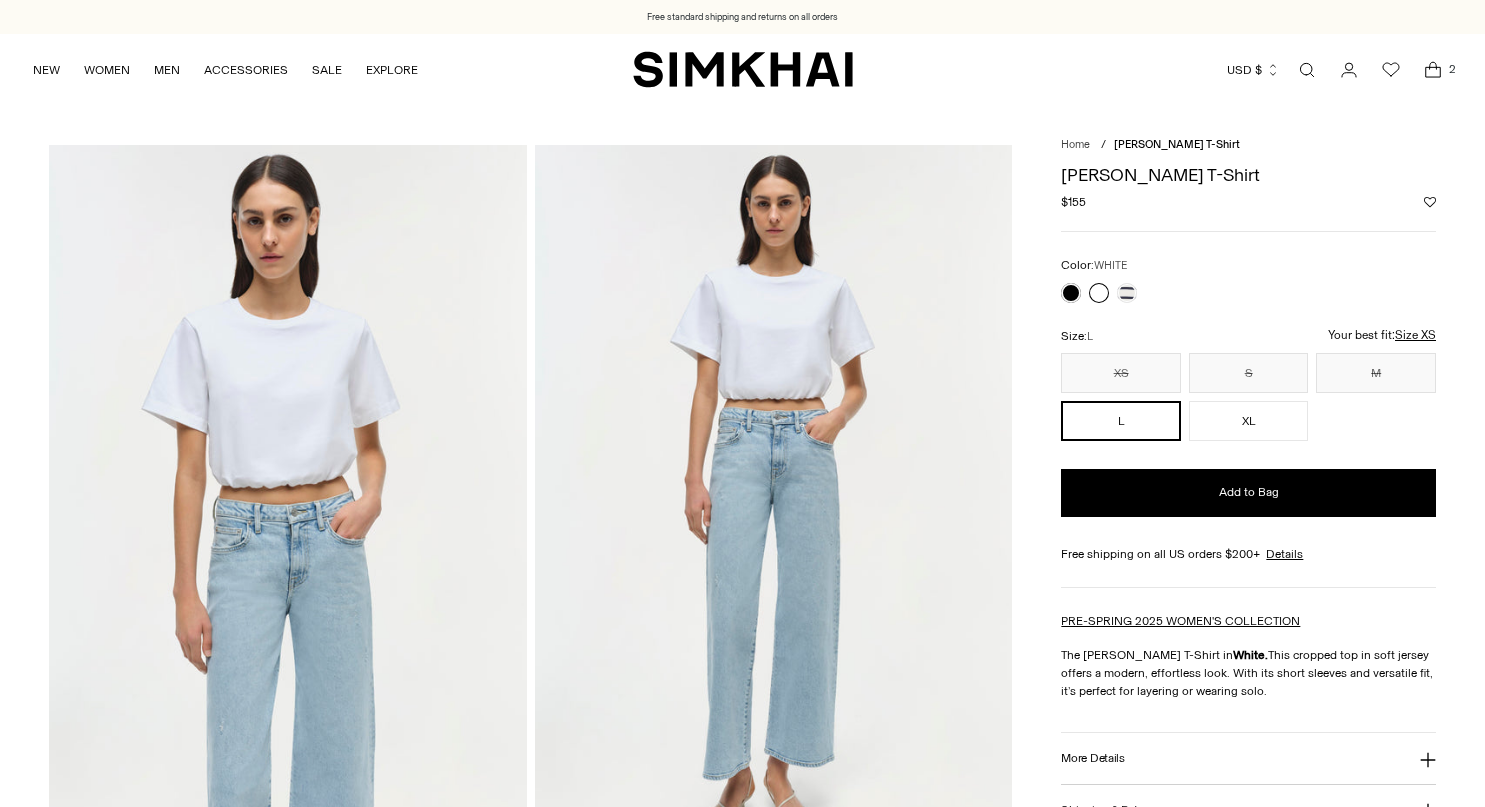scroll, scrollTop: 0, scrollLeft: 0, axis: both 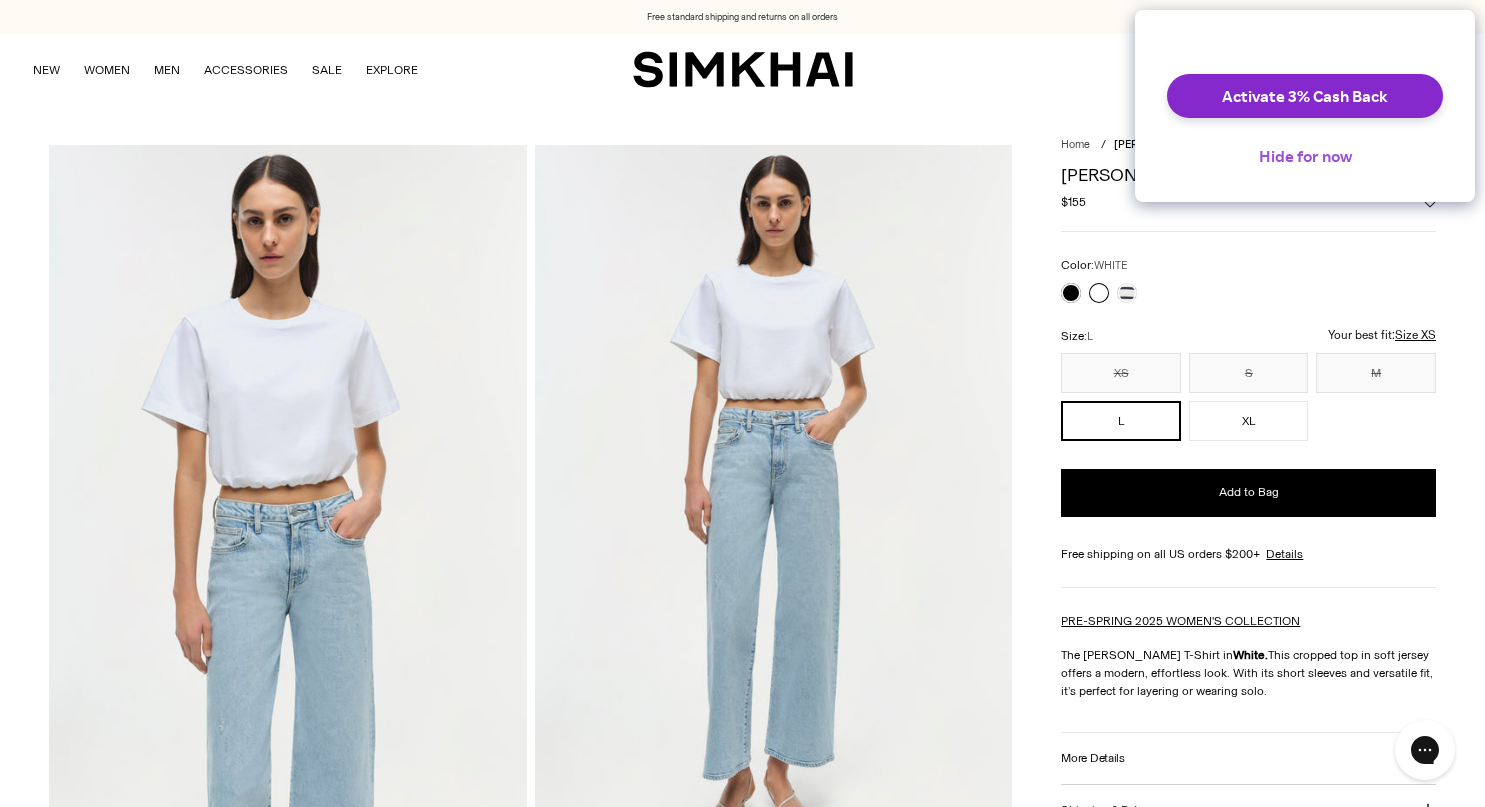 click on "Hide for now" at bounding box center (1305, 156) 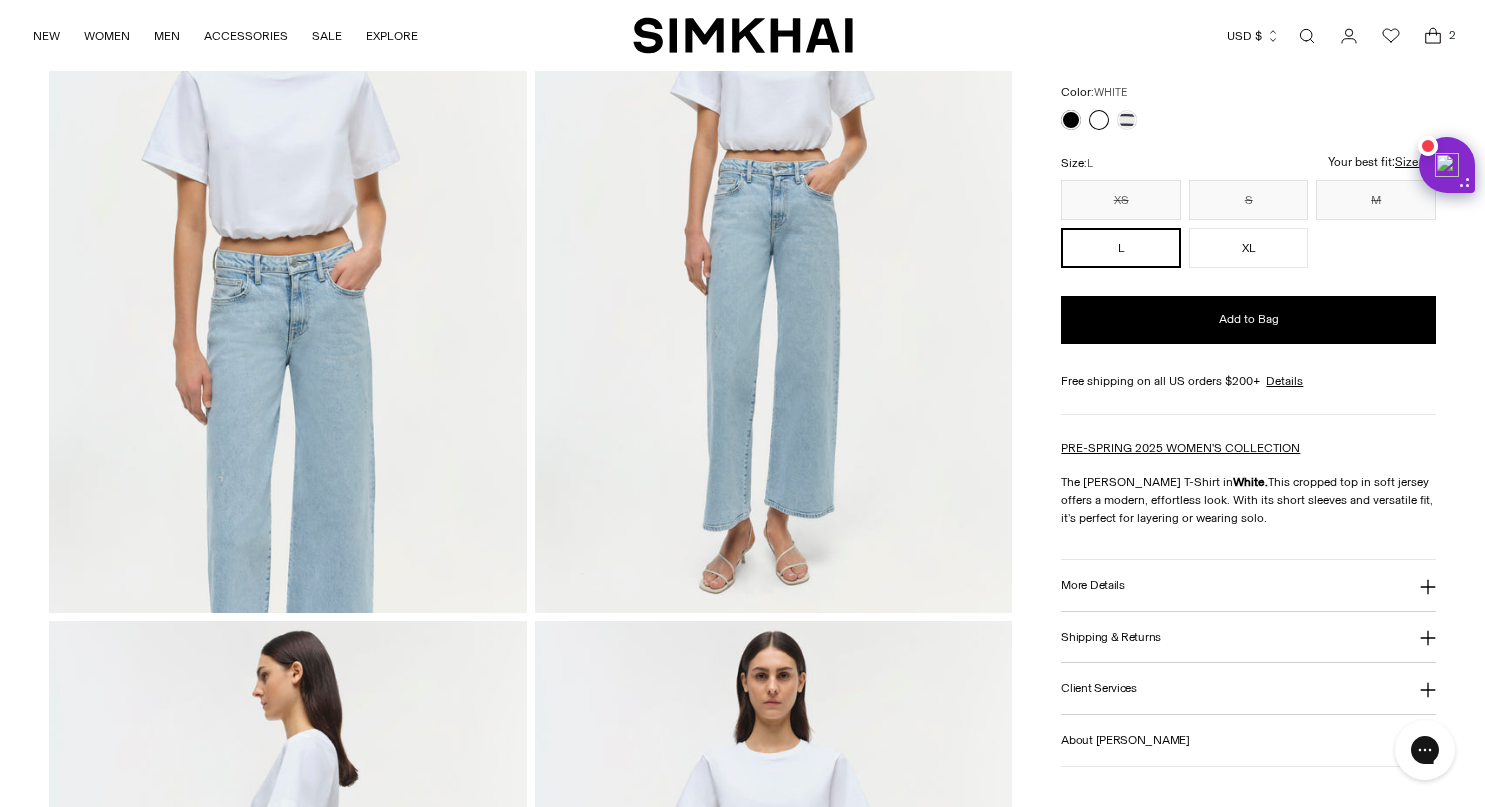 scroll, scrollTop: 250, scrollLeft: 0, axis: vertical 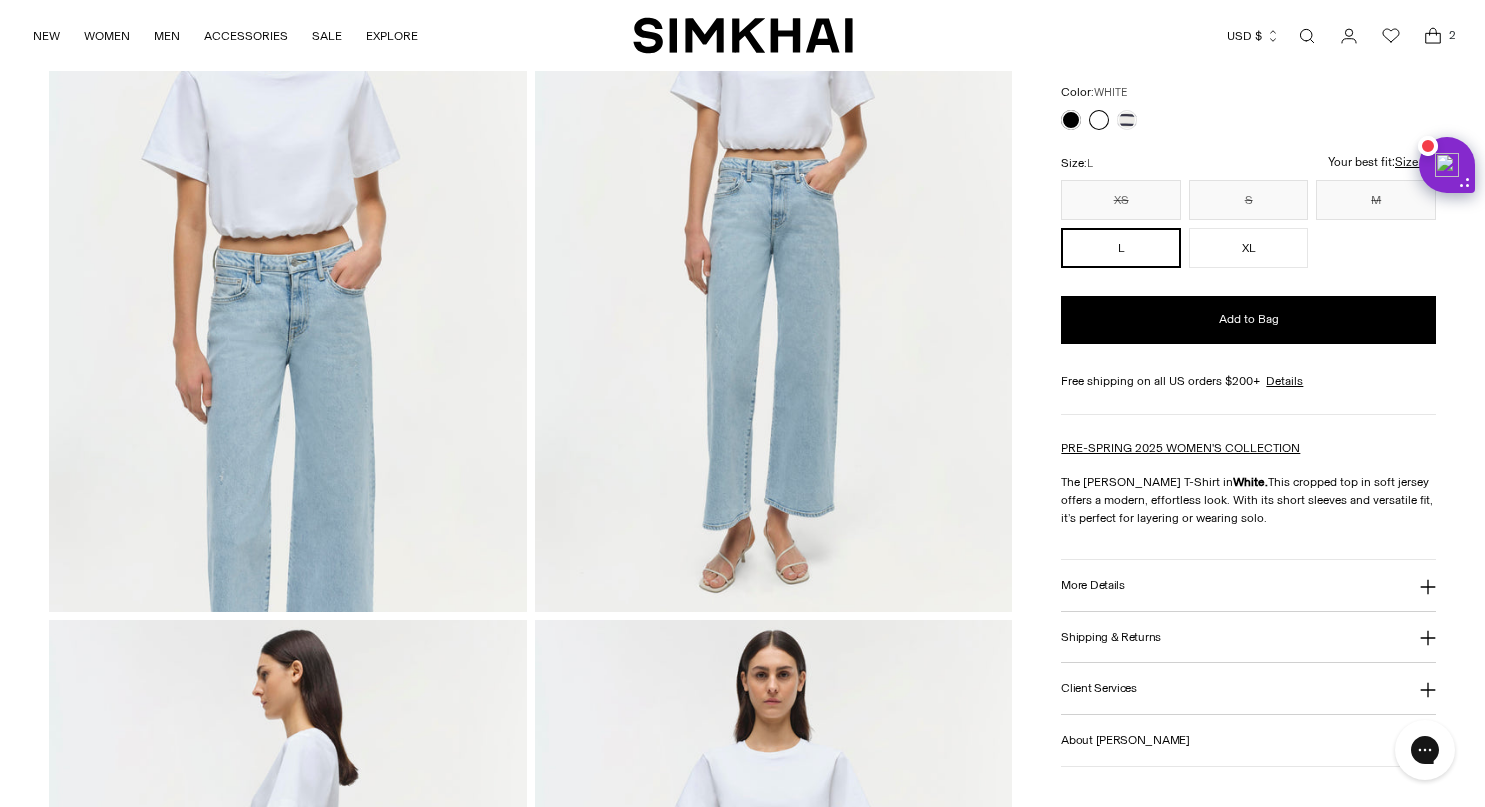 click on "More Details" at bounding box center [1248, 585] 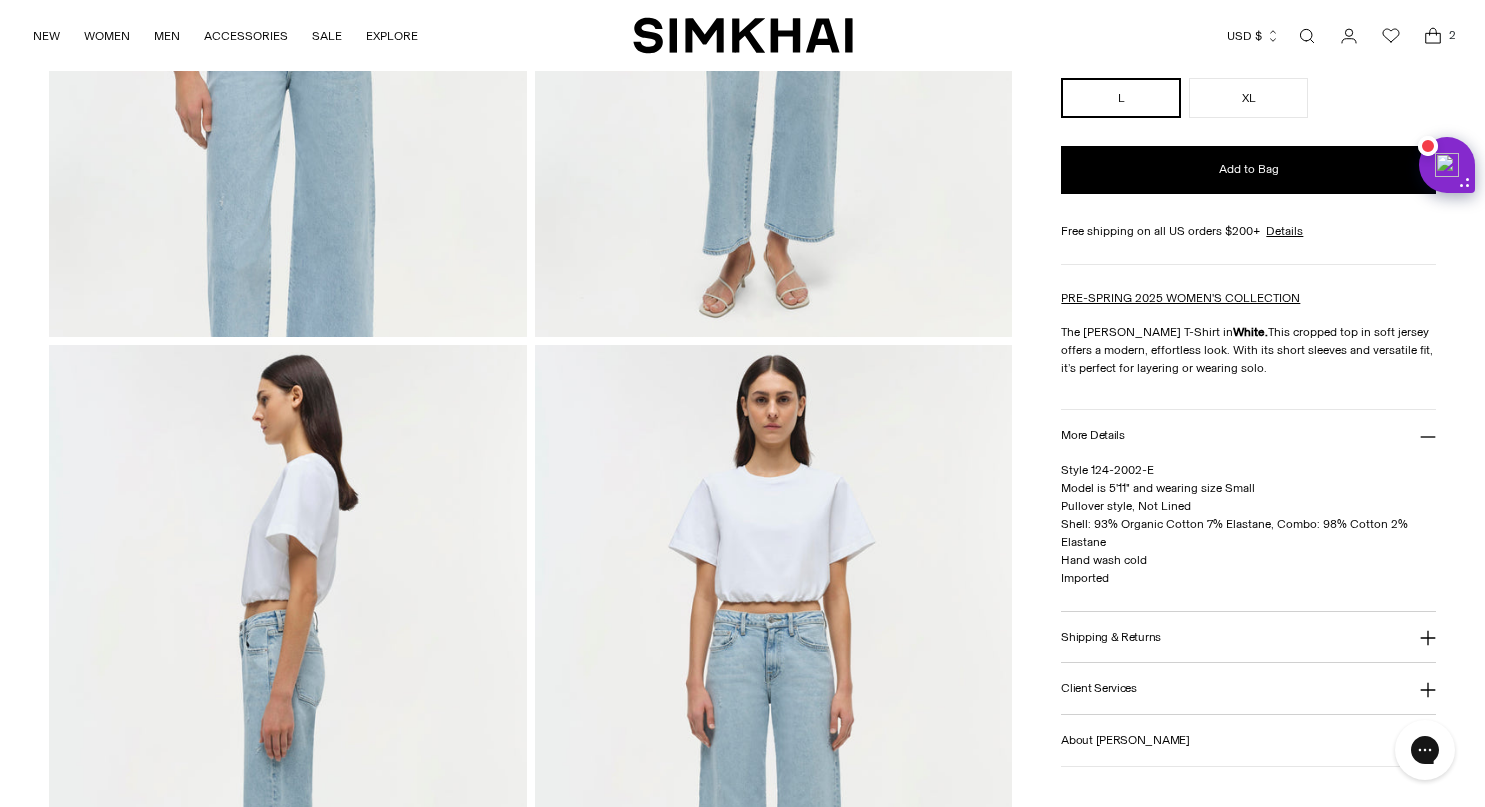scroll, scrollTop: 531, scrollLeft: 0, axis: vertical 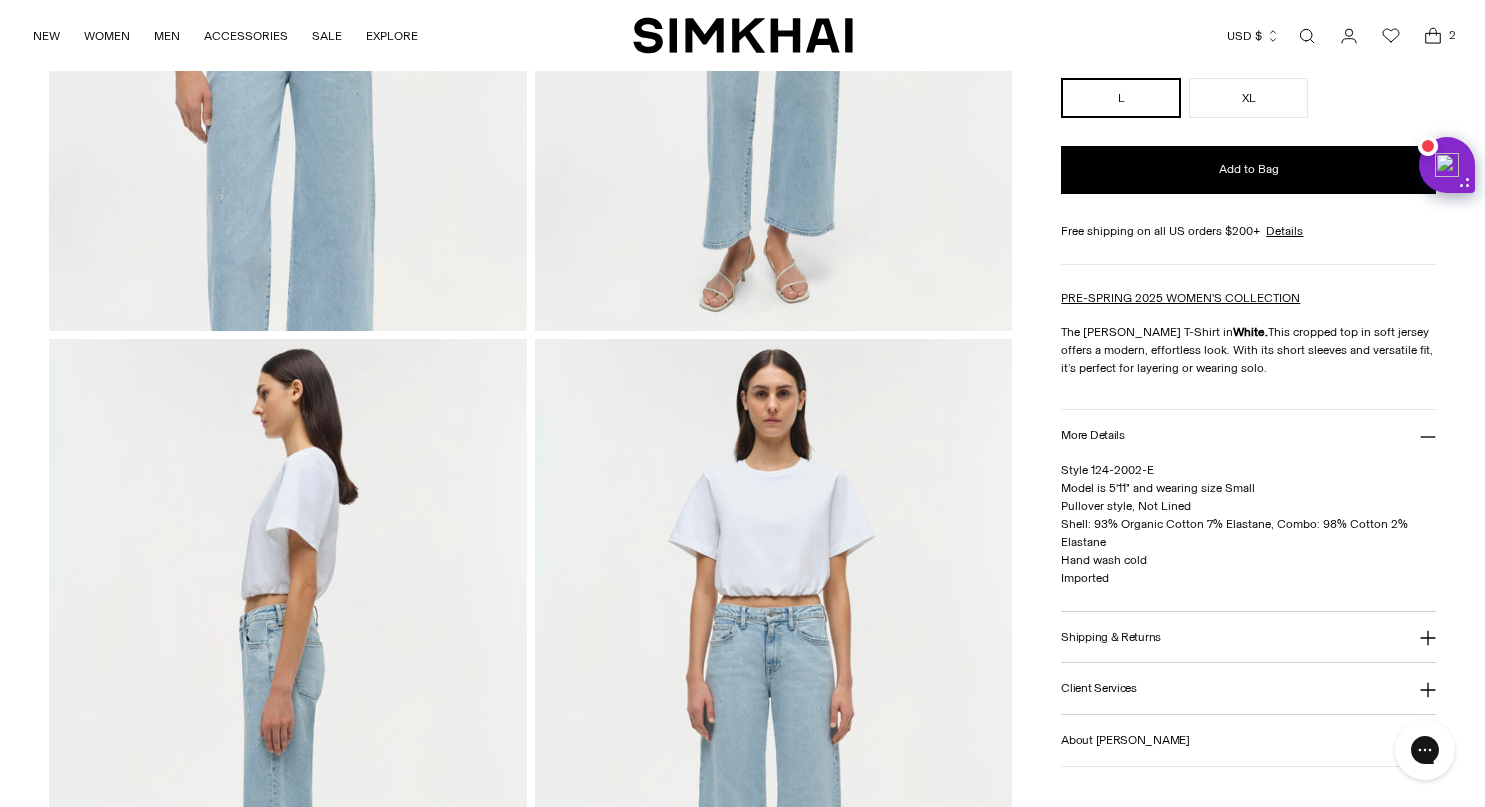 click on "Shipping & Returns" at bounding box center [1248, 637] 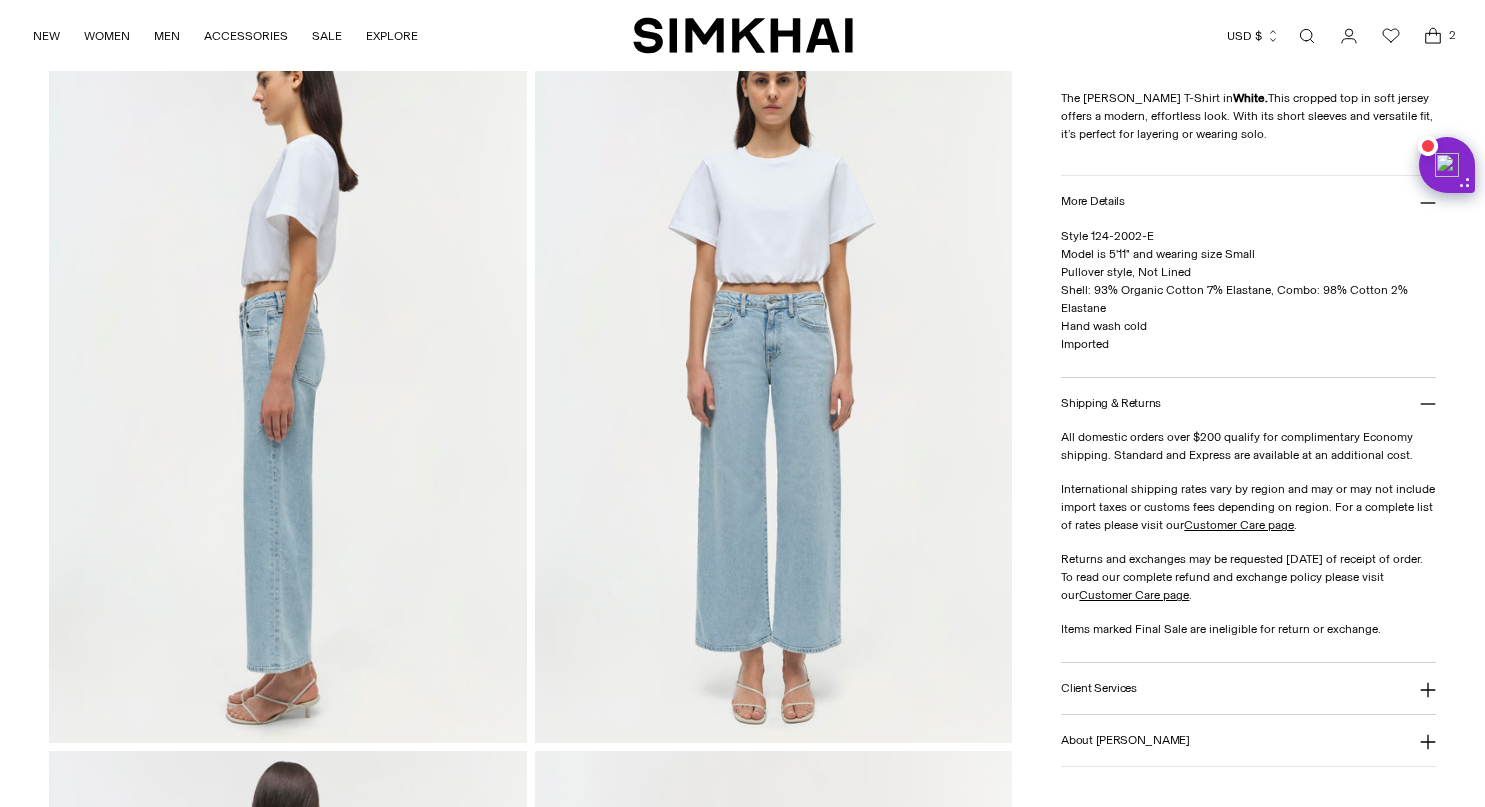 scroll, scrollTop: 845, scrollLeft: 0, axis: vertical 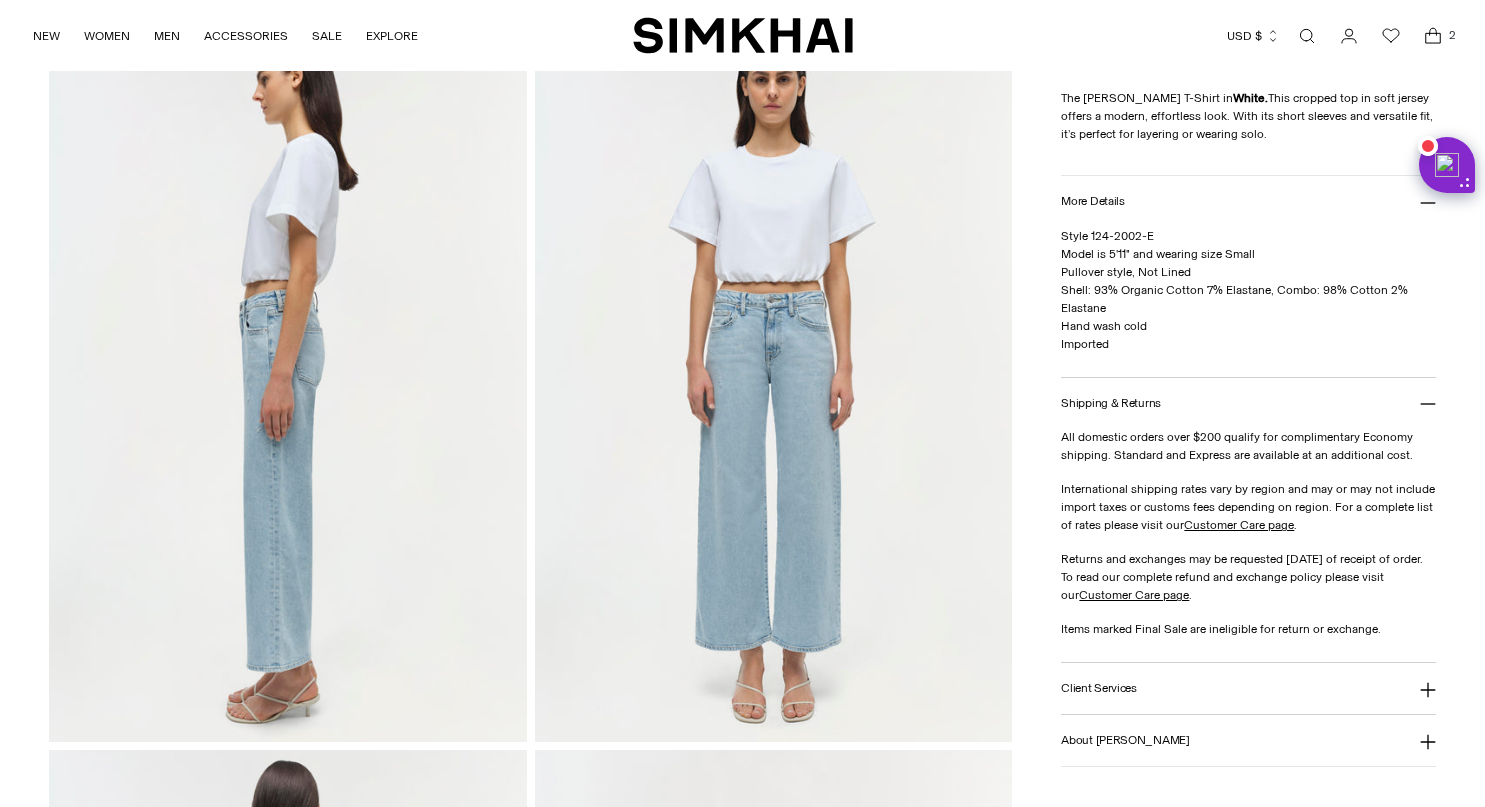 click on "Client Services" at bounding box center (1248, 688) 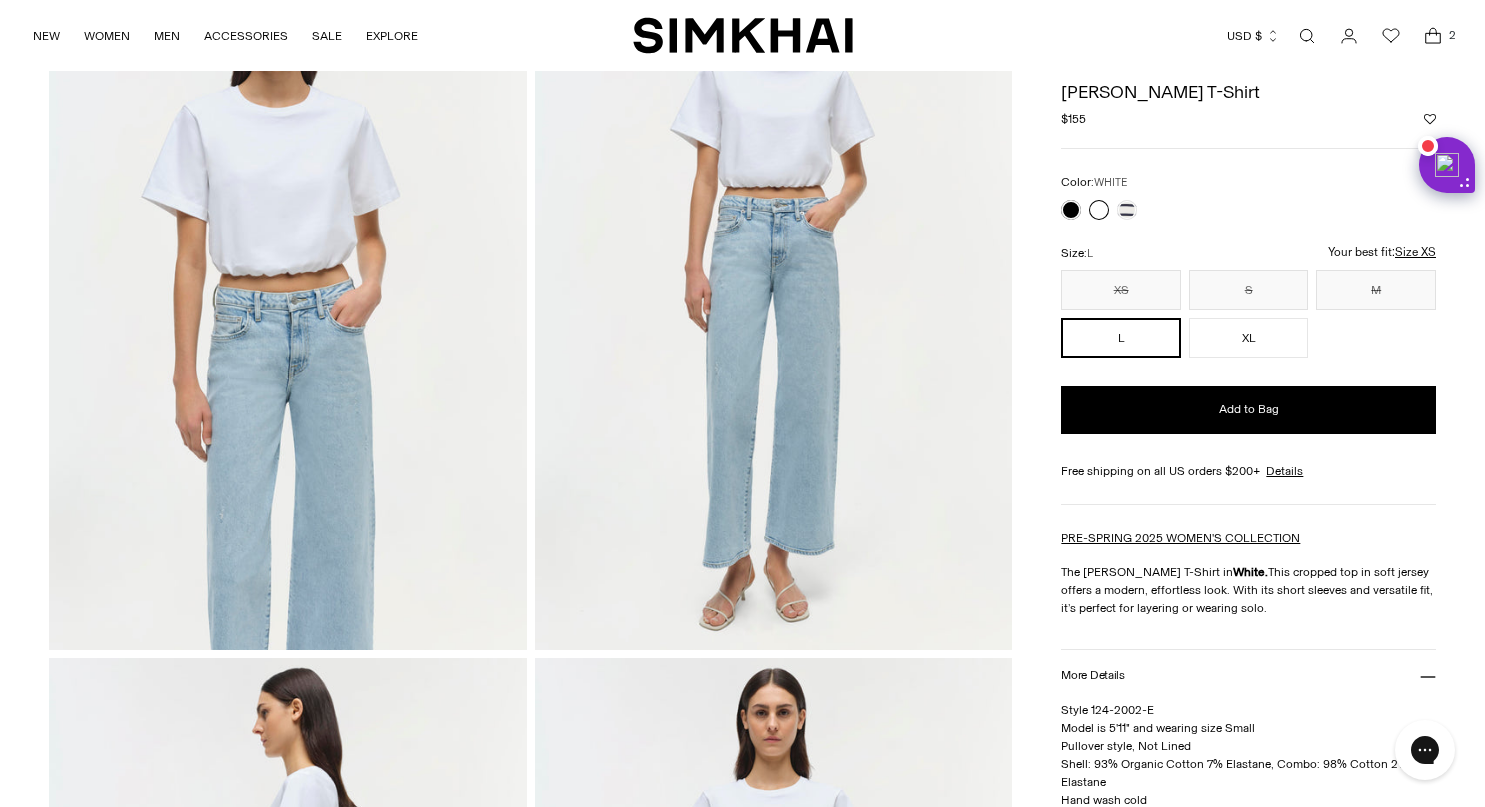 scroll, scrollTop: 178, scrollLeft: 0, axis: vertical 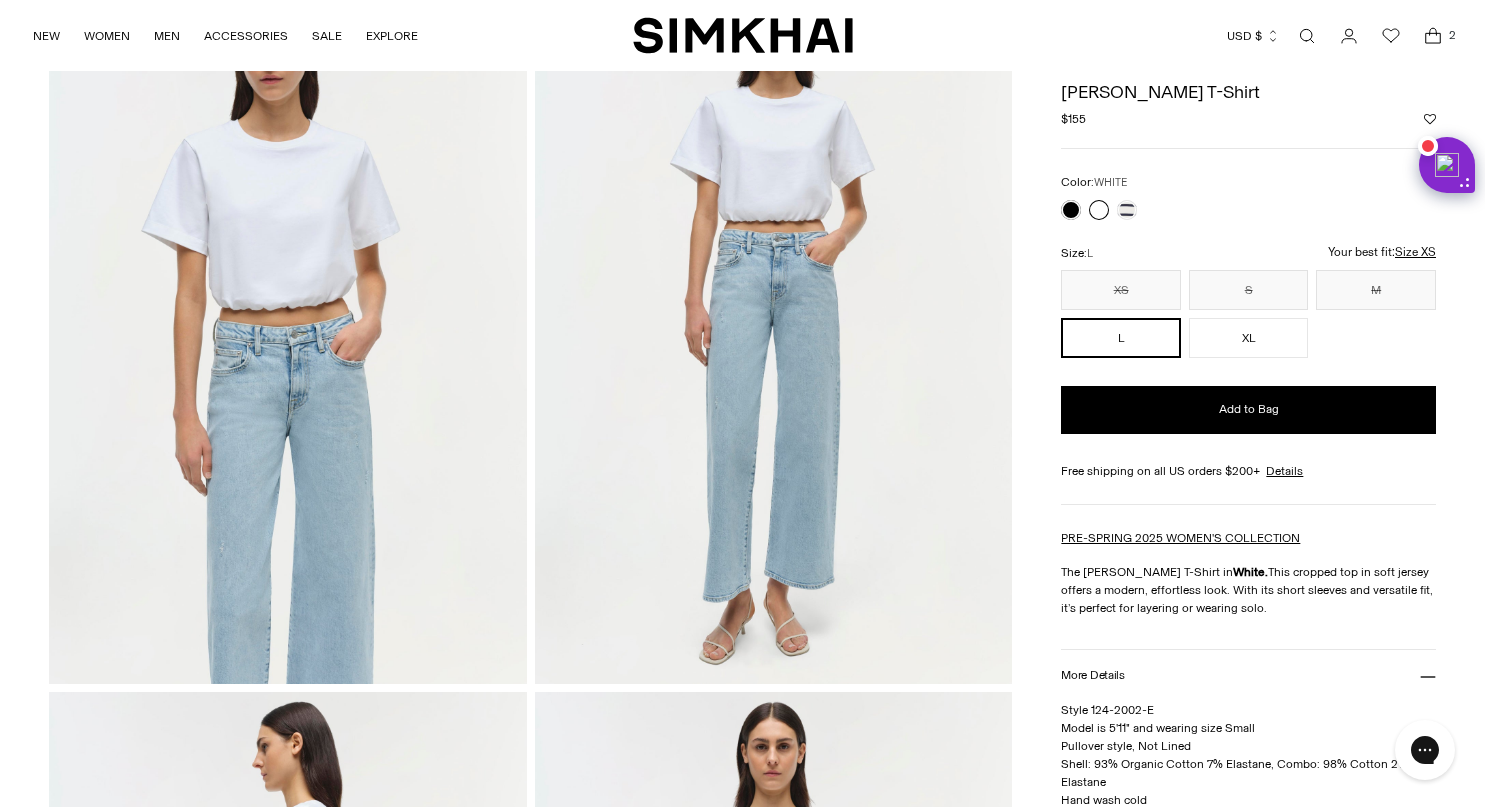 click at bounding box center [1099, 210] 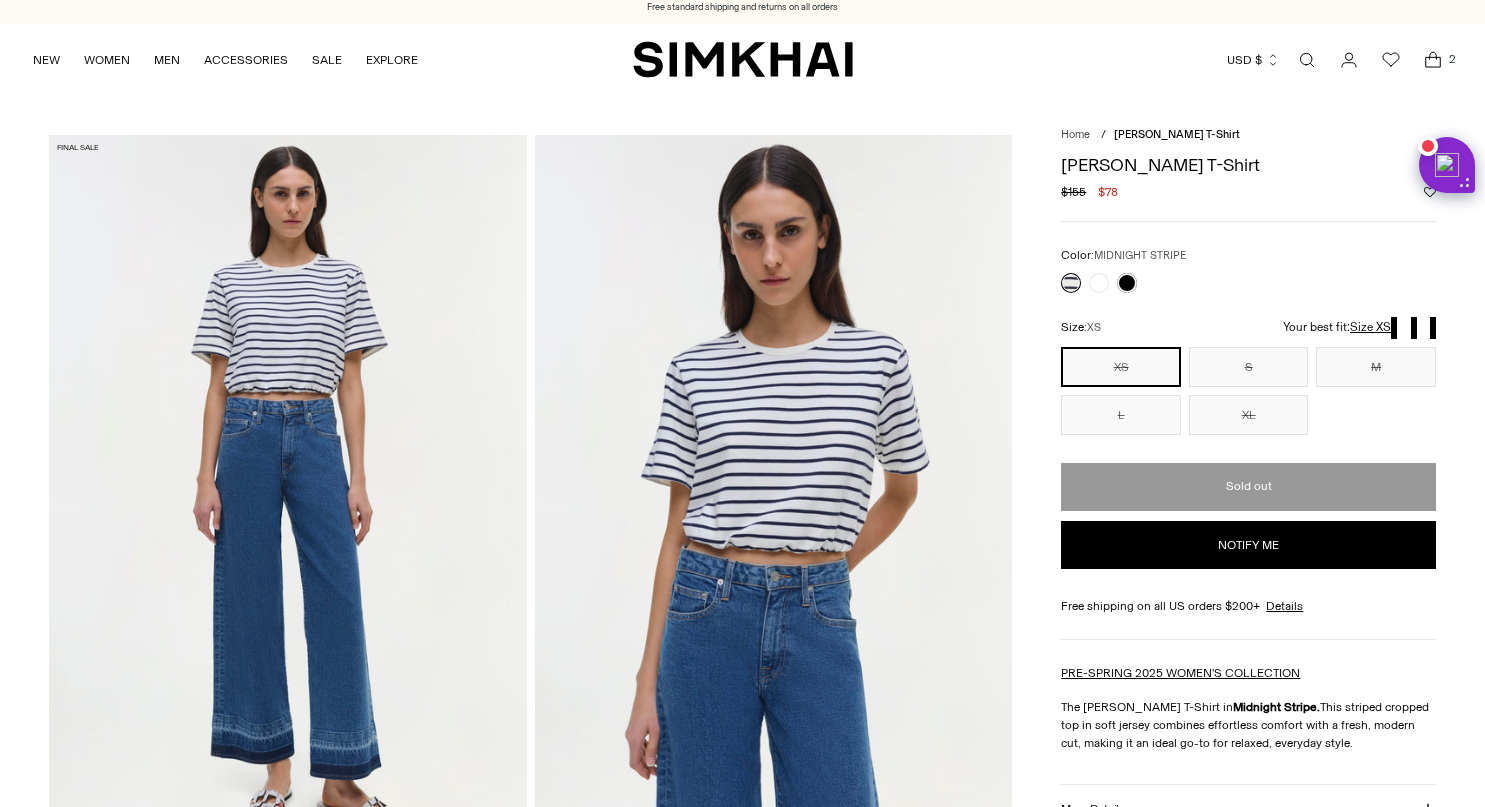 scroll, scrollTop: 10, scrollLeft: 0, axis: vertical 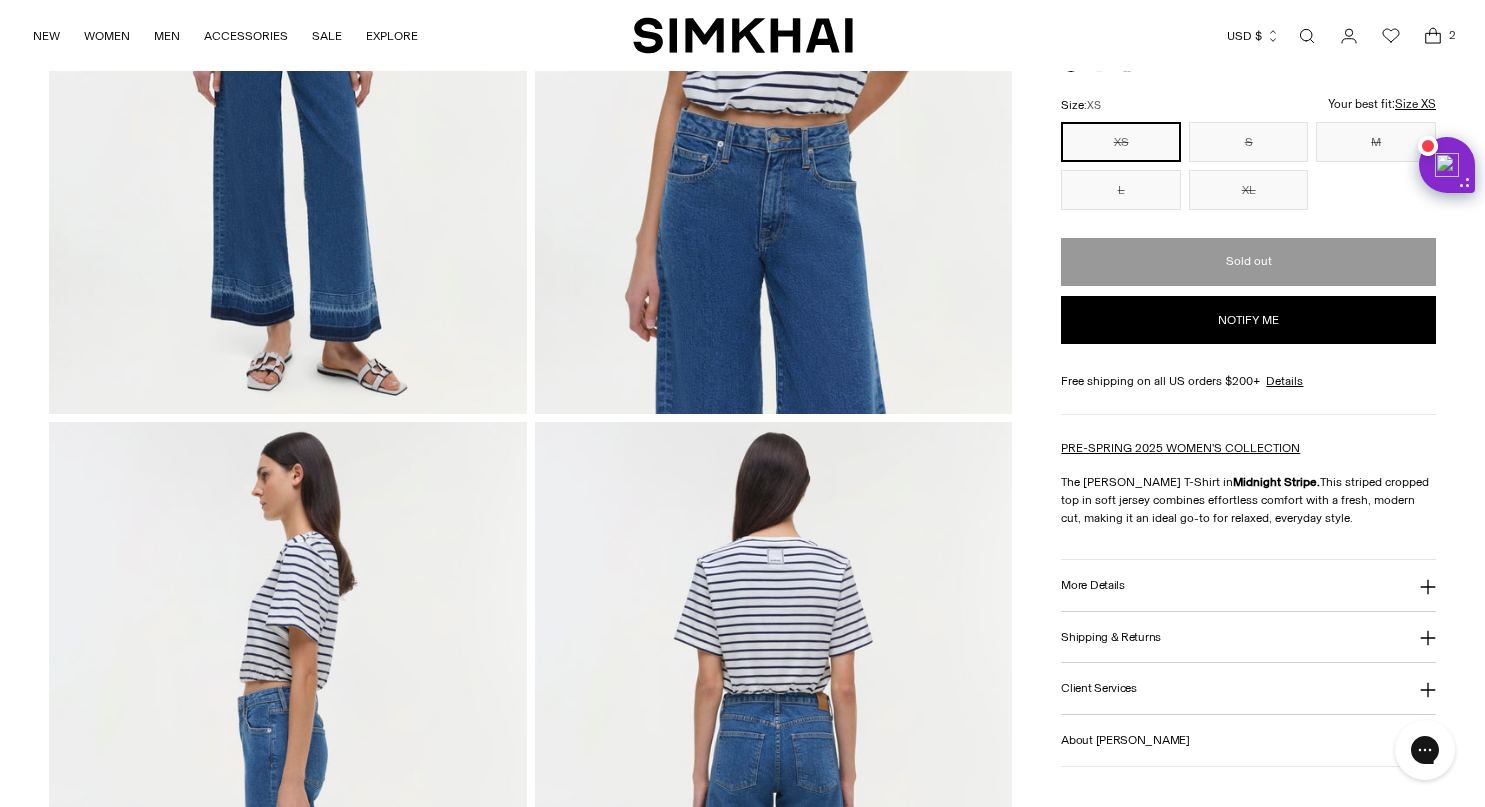 click on "More Details" at bounding box center (1248, 585) 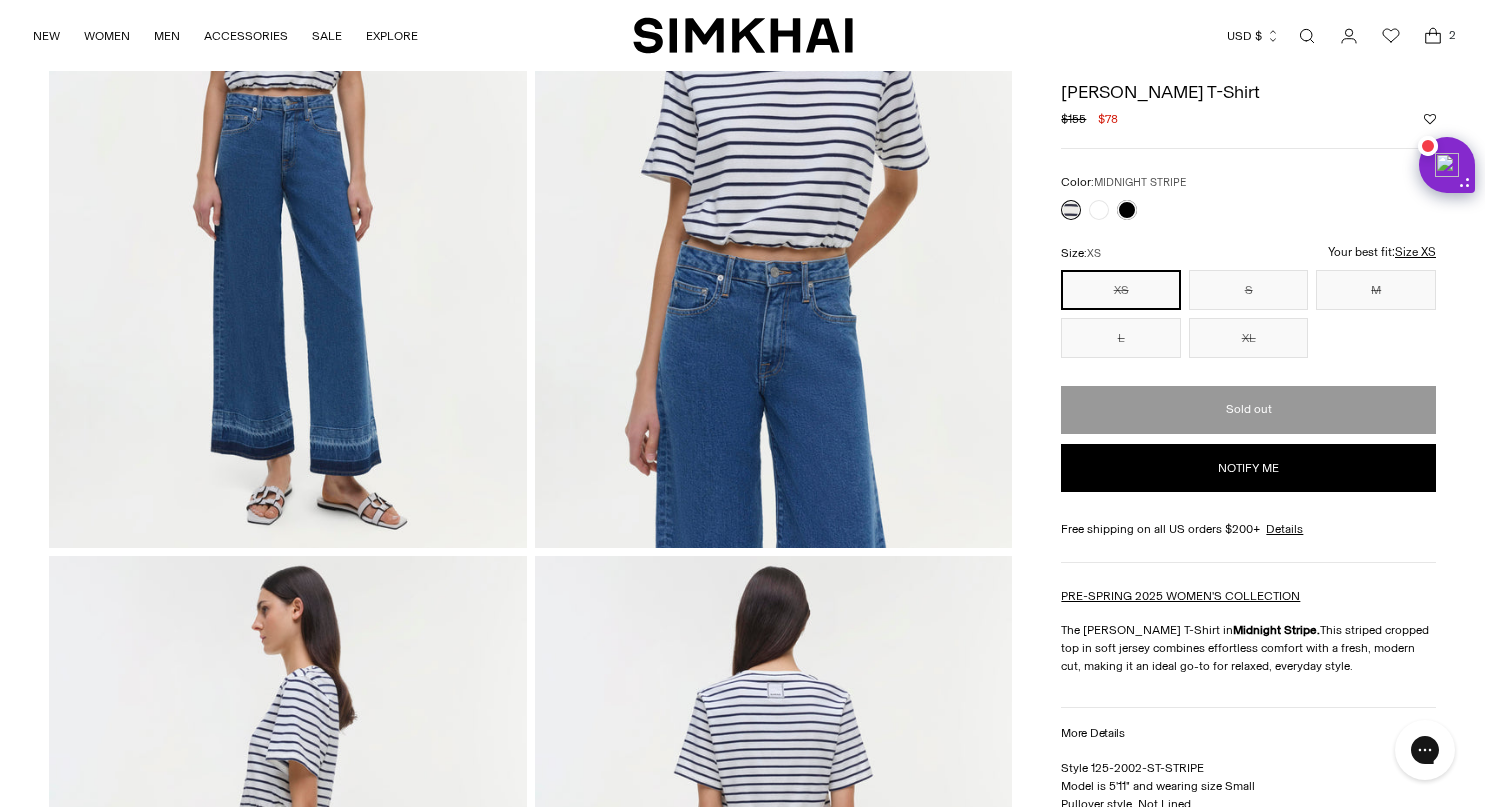 scroll, scrollTop: 305, scrollLeft: 0, axis: vertical 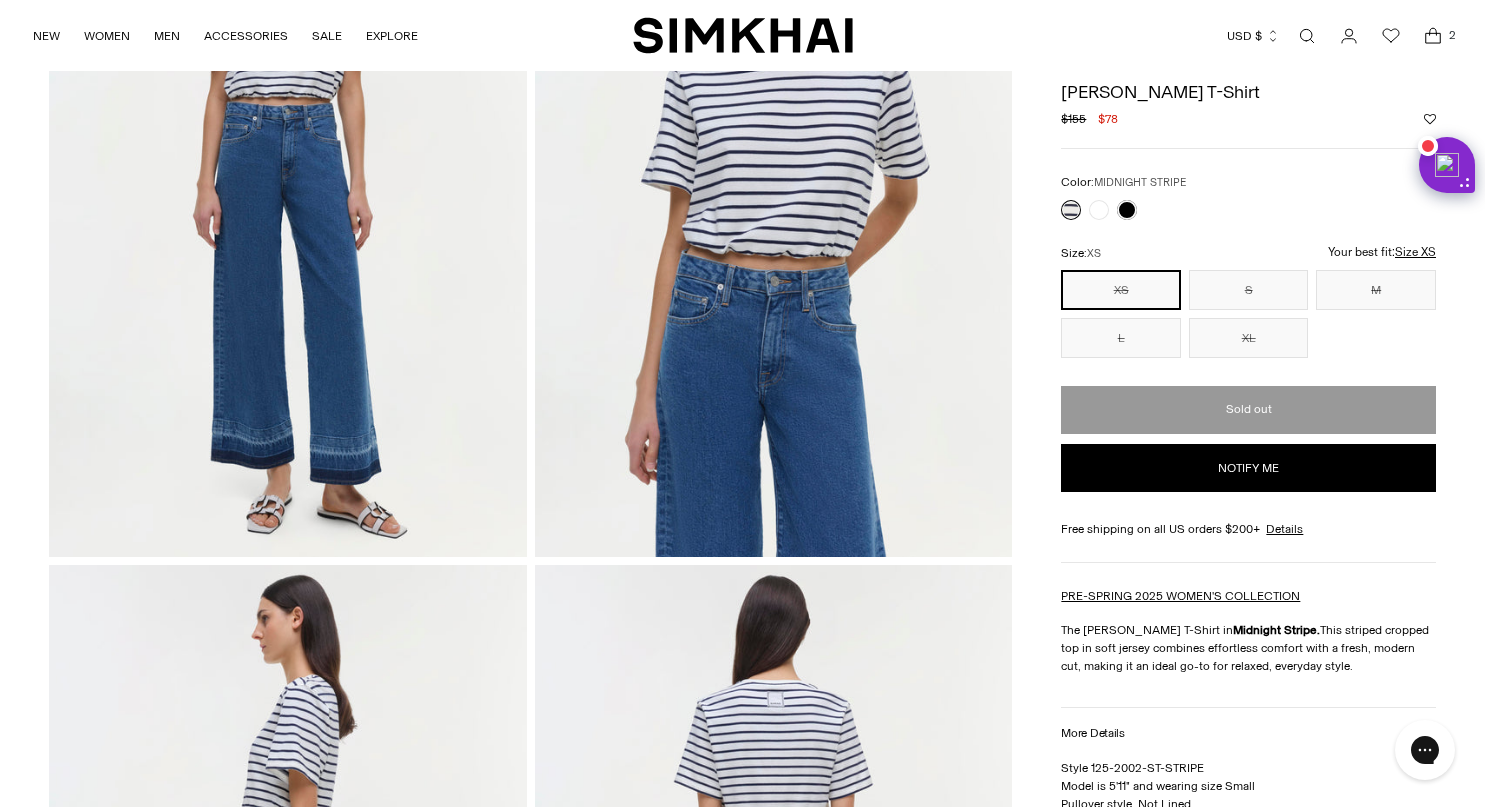 click on "Size XS" at bounding box center (1202, 263) 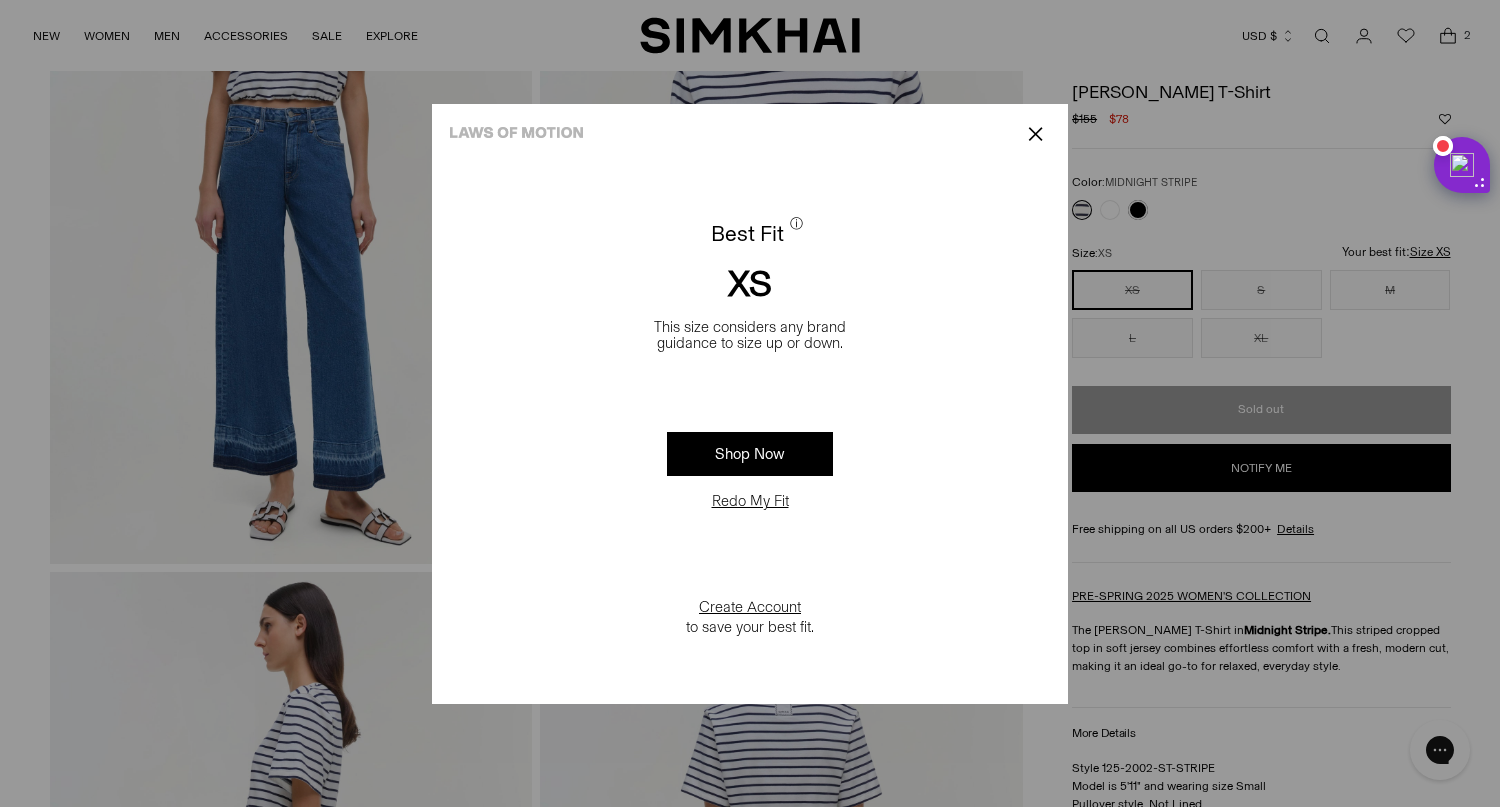 click on "ⓘ" at bounding box center (796, 222) 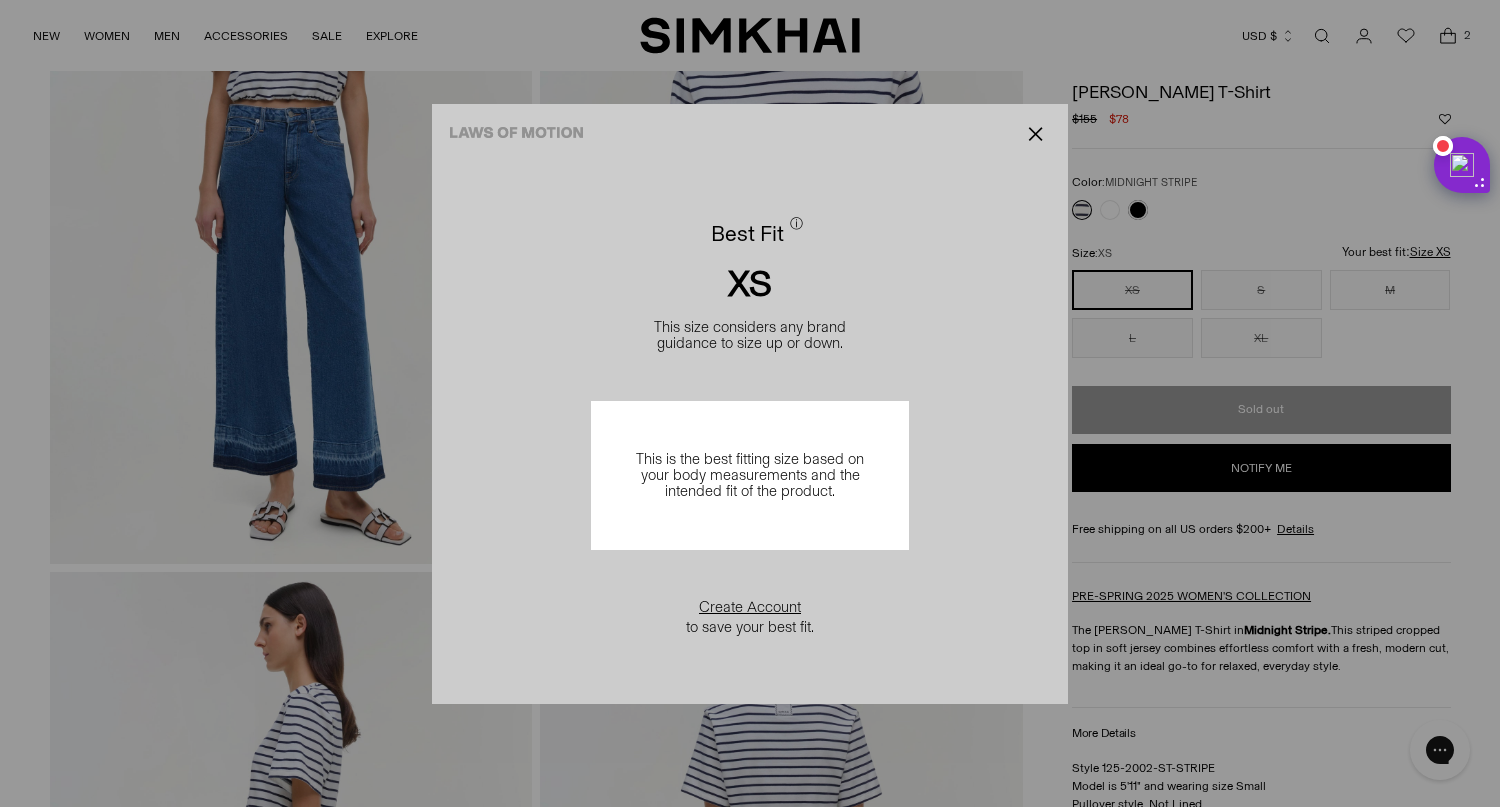 click on "This is the best fitting size based on your body measurements and the intended fit of the product." at bounding box center (750, 475) 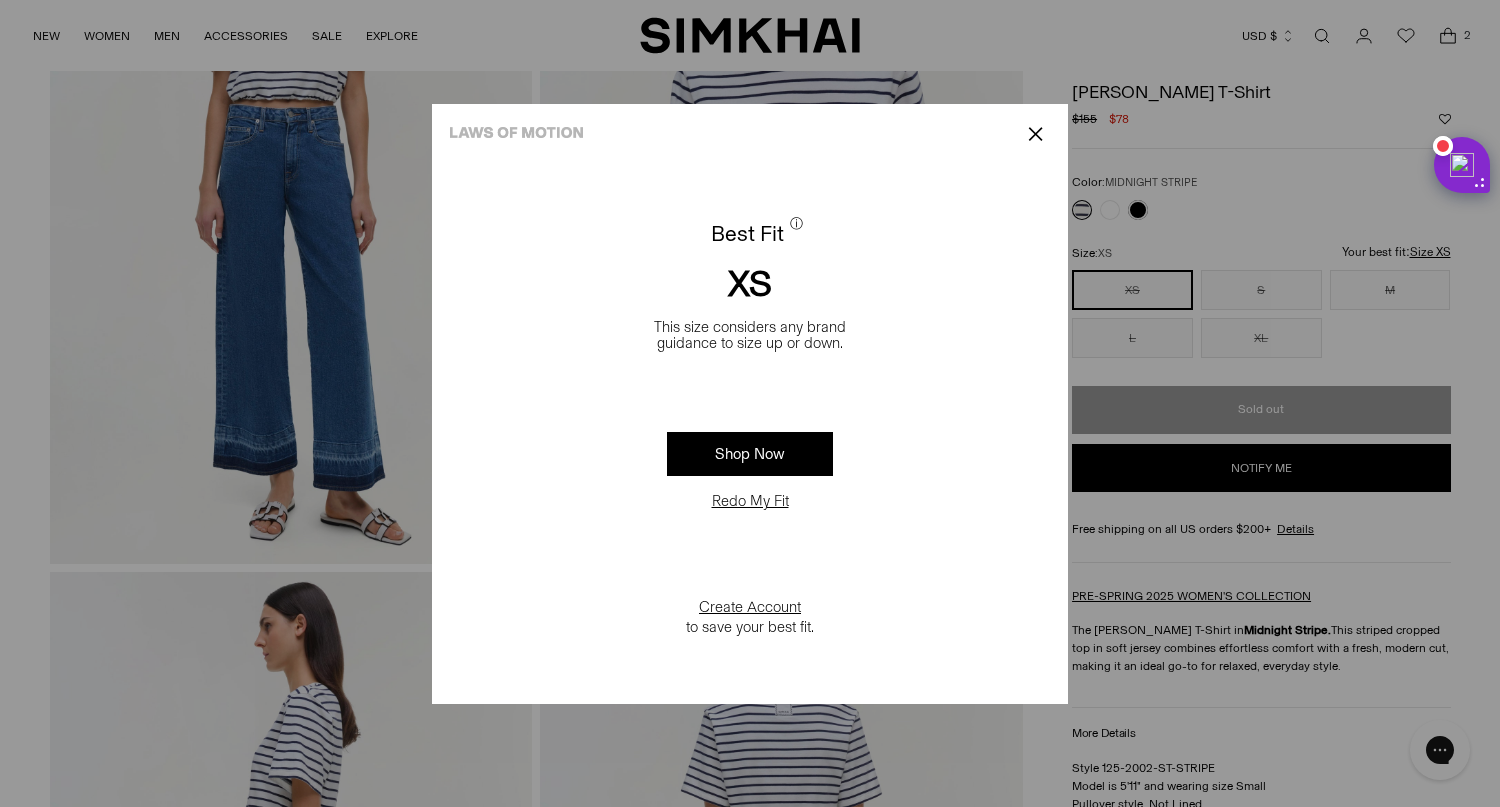 click on "✕" at bounding box center (1035, 134) 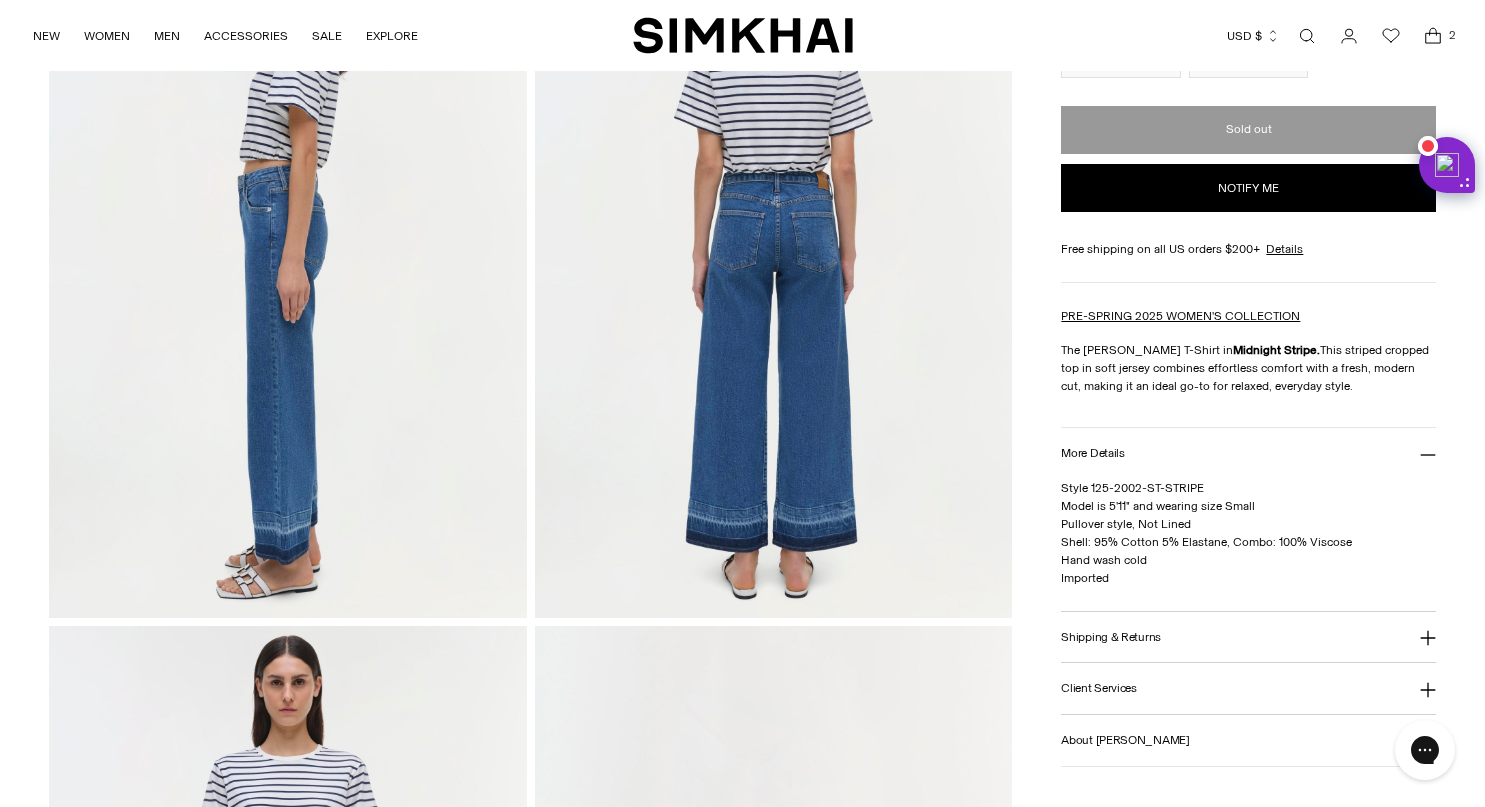 scroll, scrollTop: 970, scrollLeft: 0, axis: vertical 